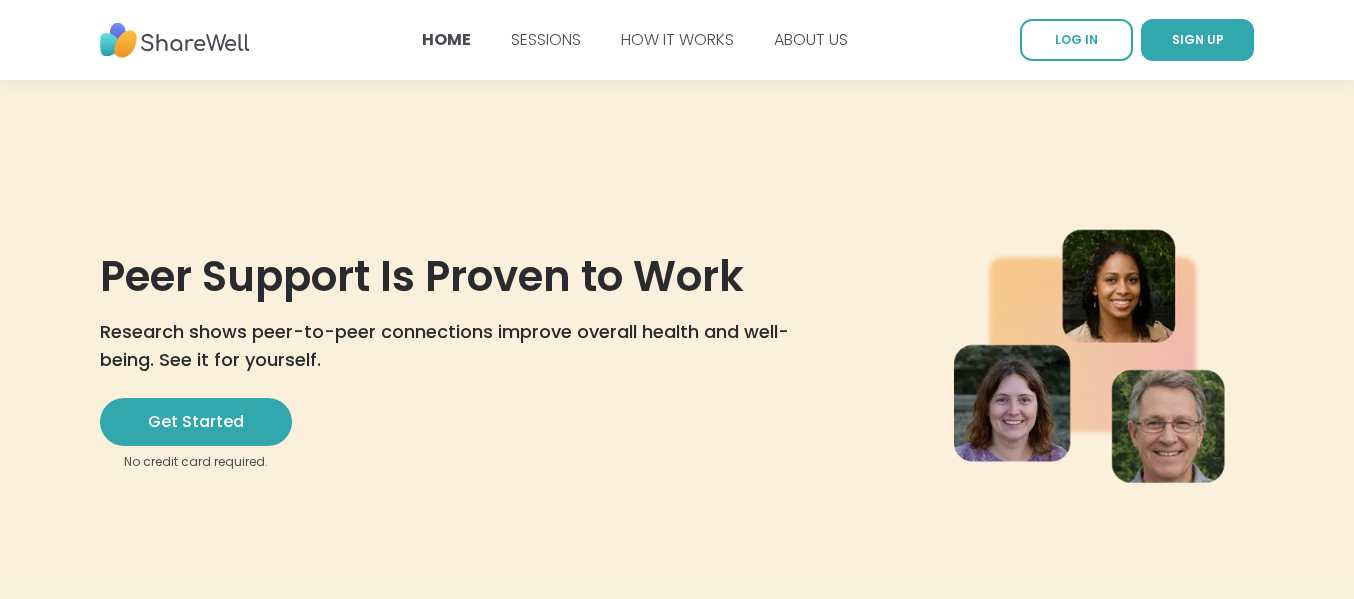 scroll, scrollTop: 0, scrollLeft: 0, axis: both 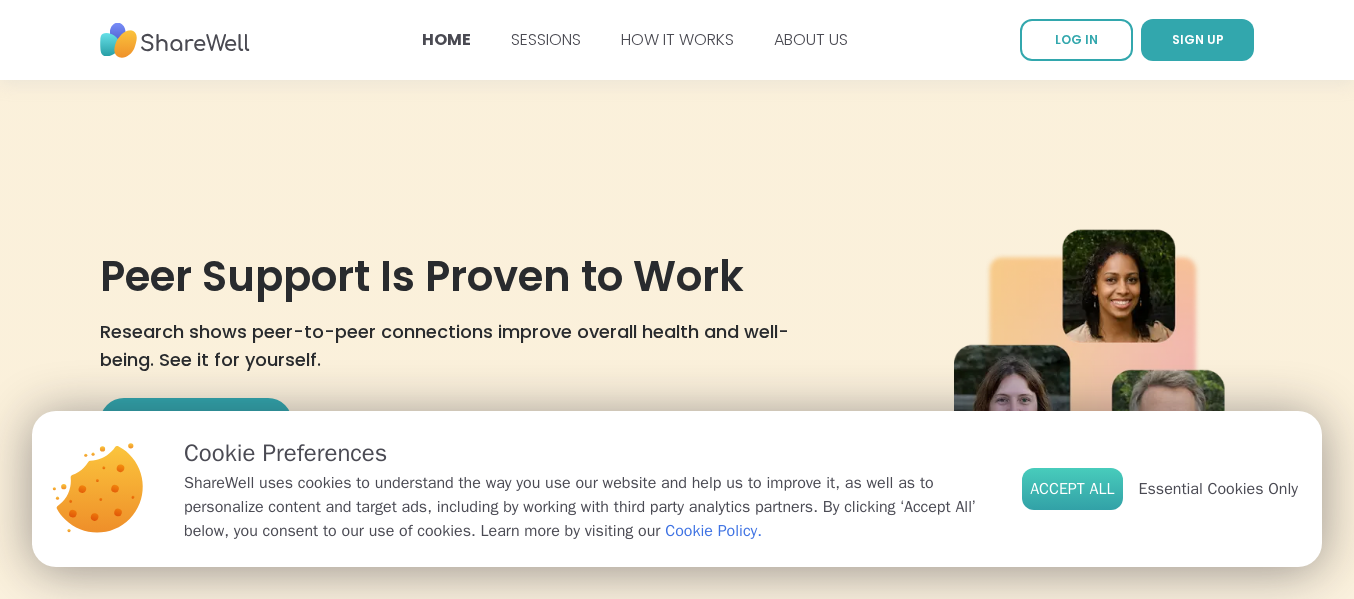 click on "Accept All" at bounding box center [1072, 489] 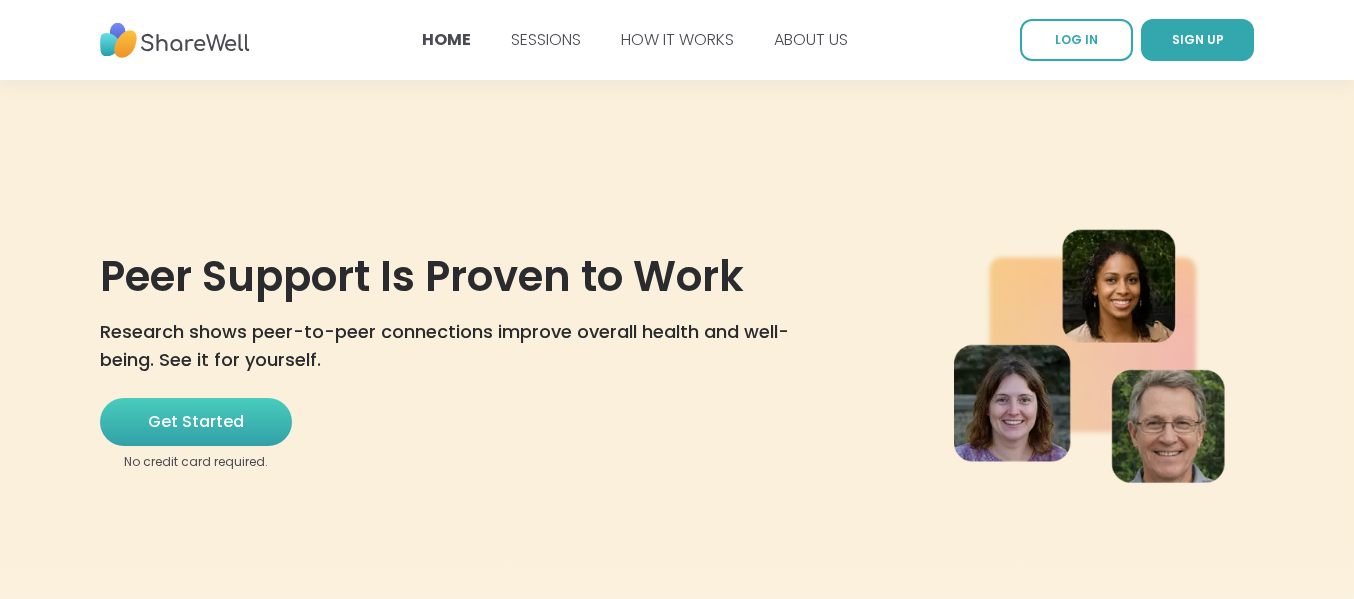 click on "Get Started" at bounding box center [196, 422] 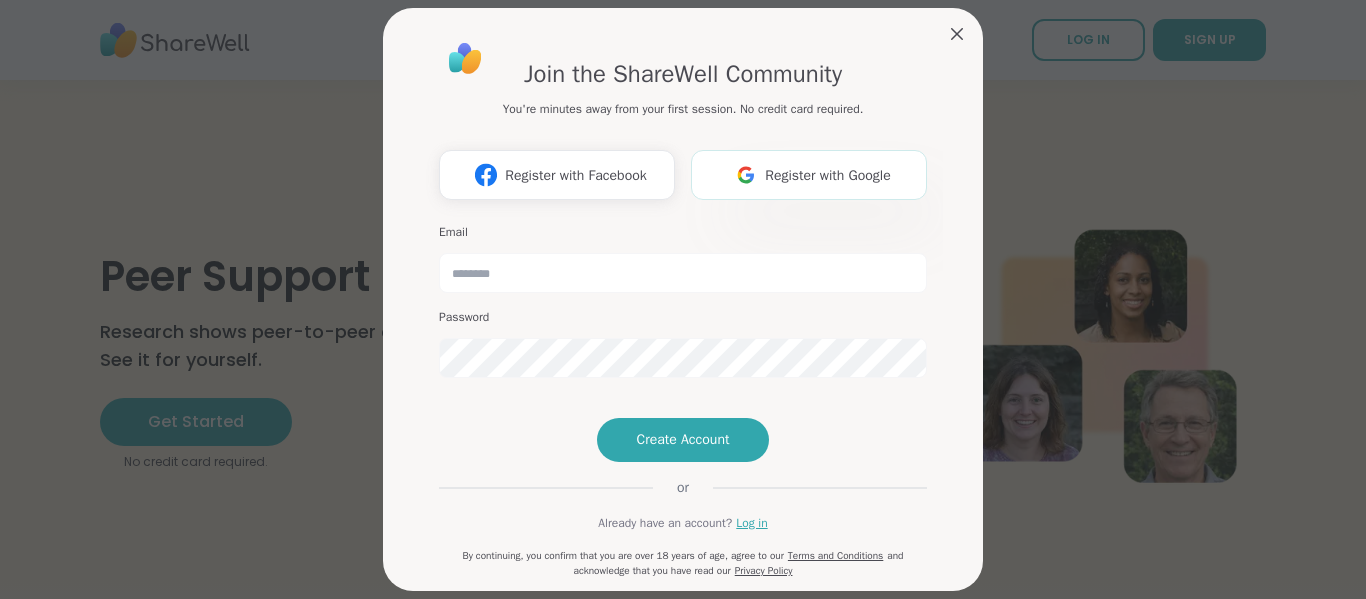 click on "Register with Google" at bounding box center [828, 175] 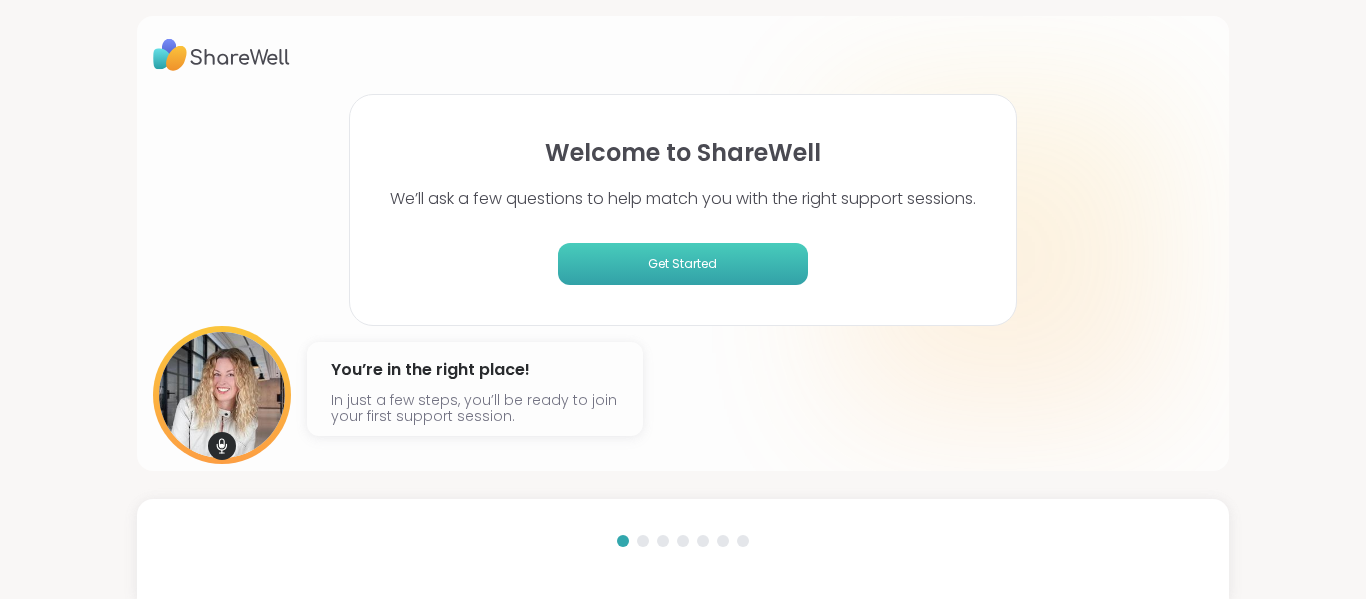 click on "Get Started" at bounding box center [683, 264] 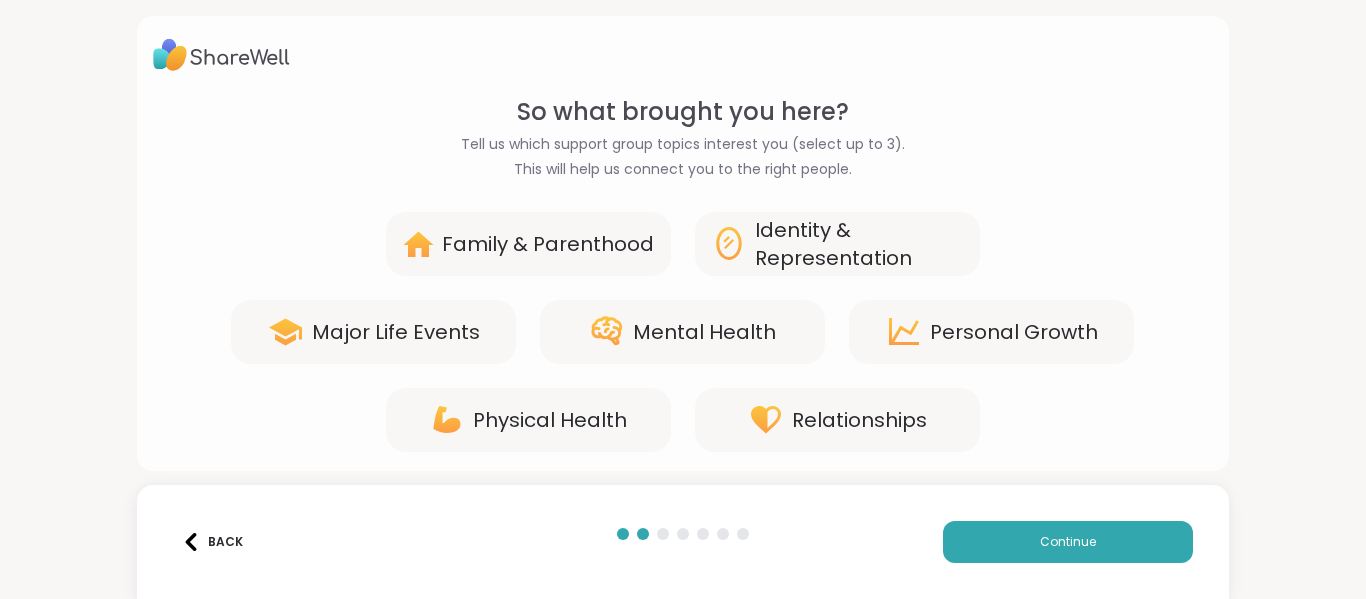 click on "Mental Health" at bounding box center [704, 332] 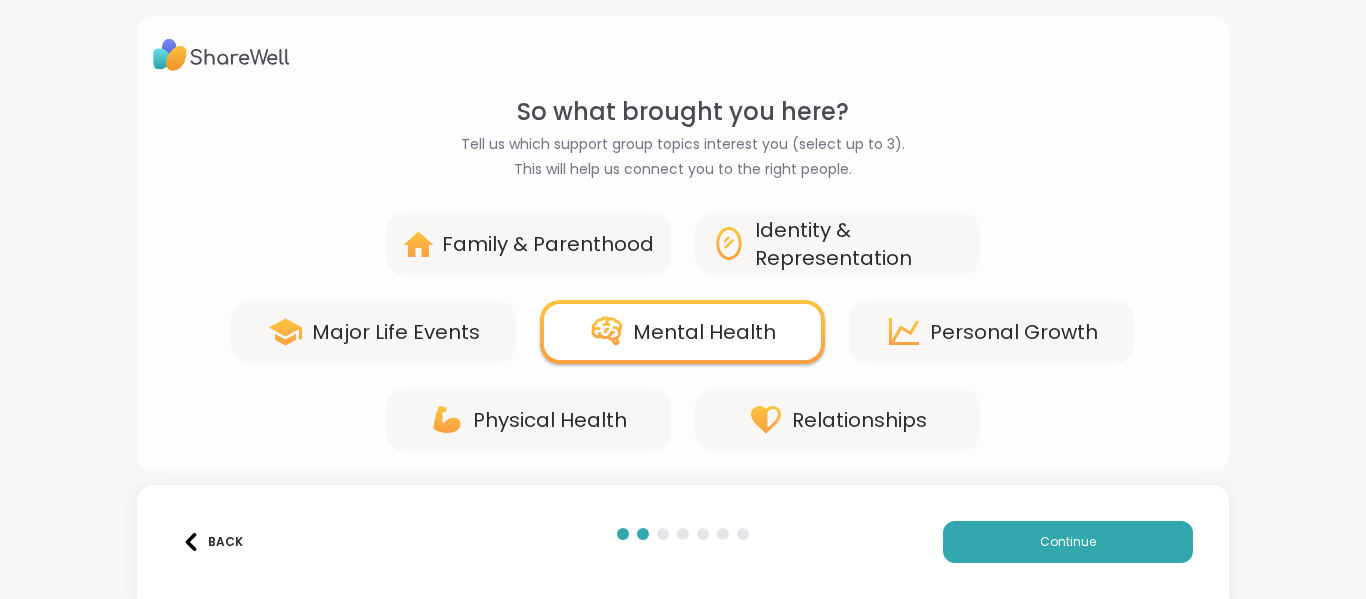 click on "Family & Parenthood" at bounding box center (548, 244) 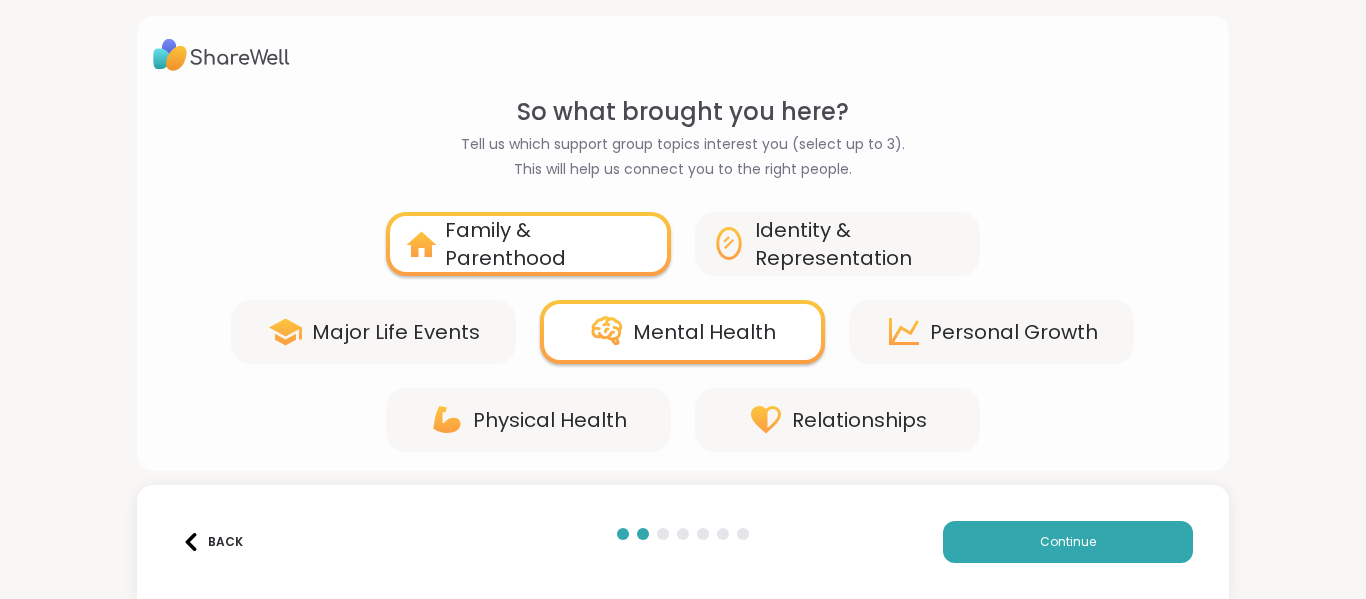 click on "Personal Growth" at bounding box center (1014, 332) 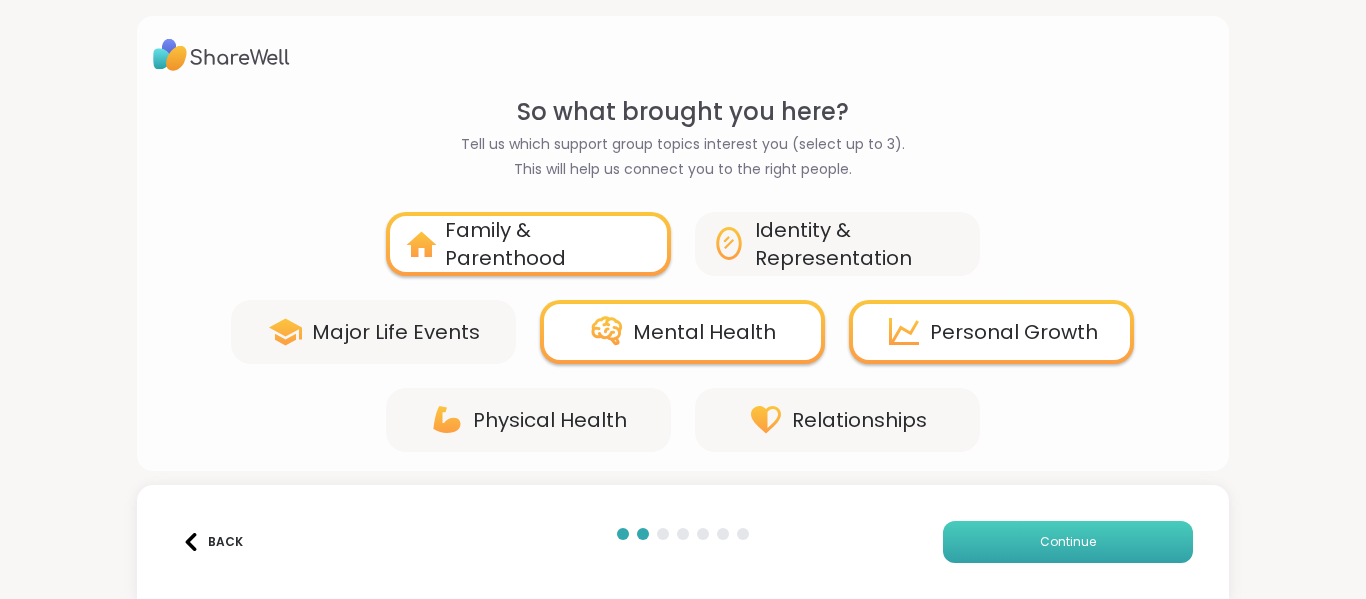 click on "Continue" at bounding box center [1068, 542] 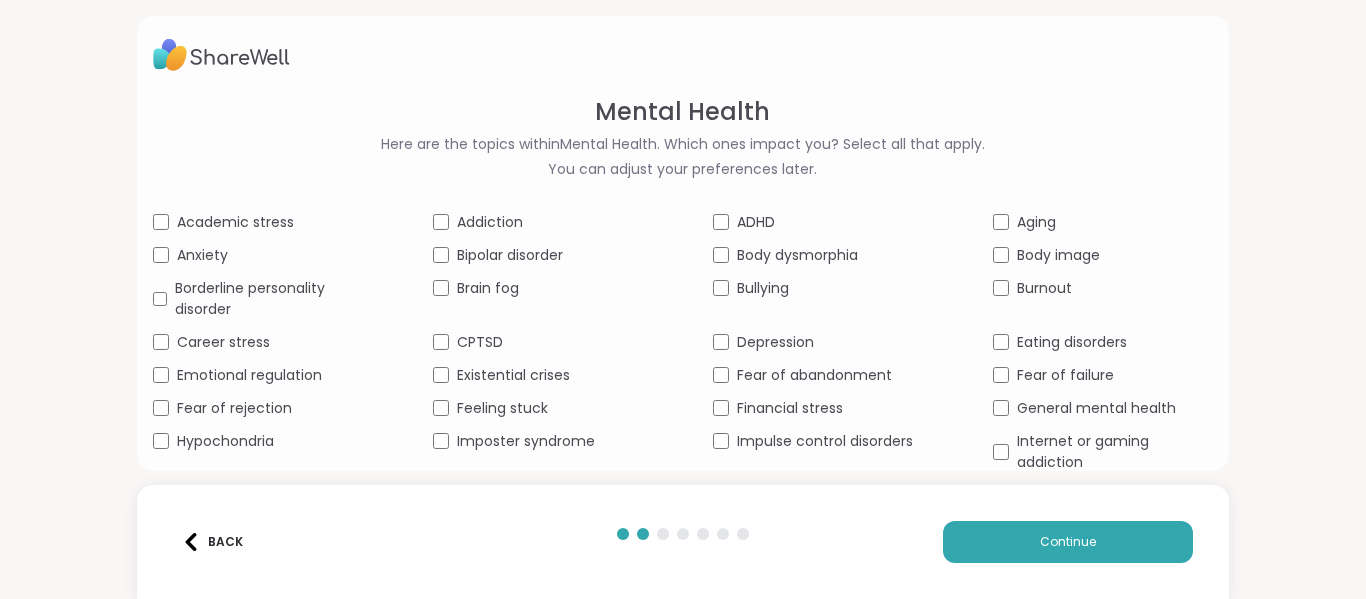click on "Emotional regulation" at bounding box center (263, 375) 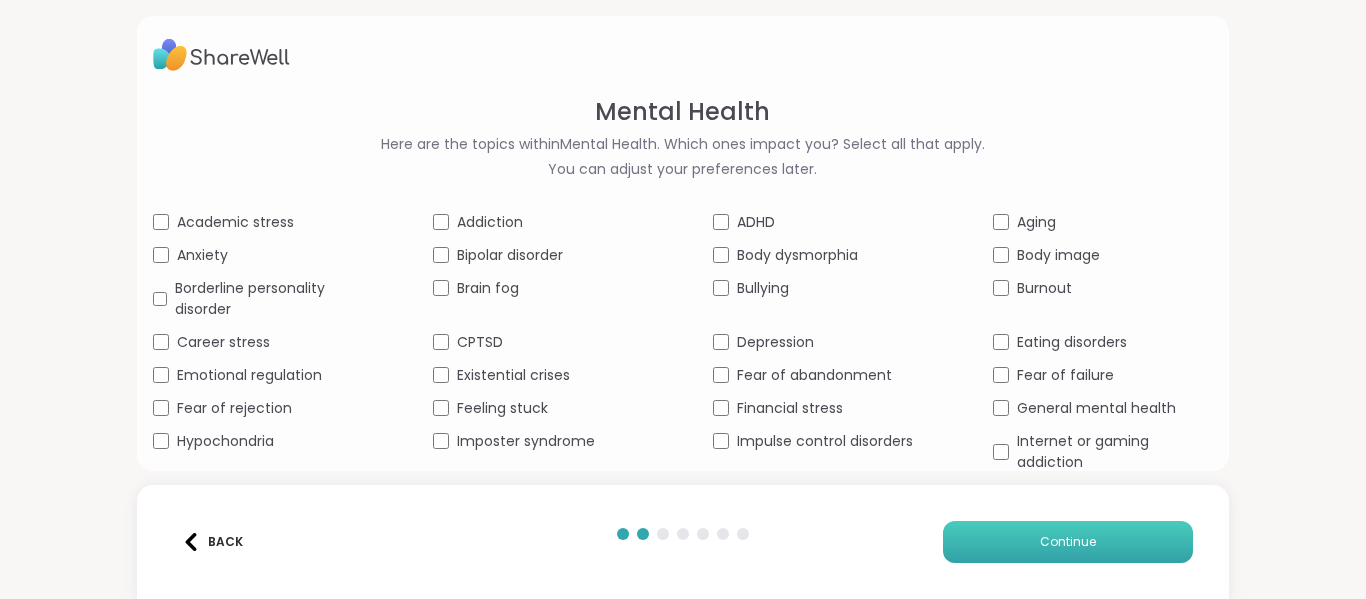 click on "Continue" at bounding box center [1068, 542] 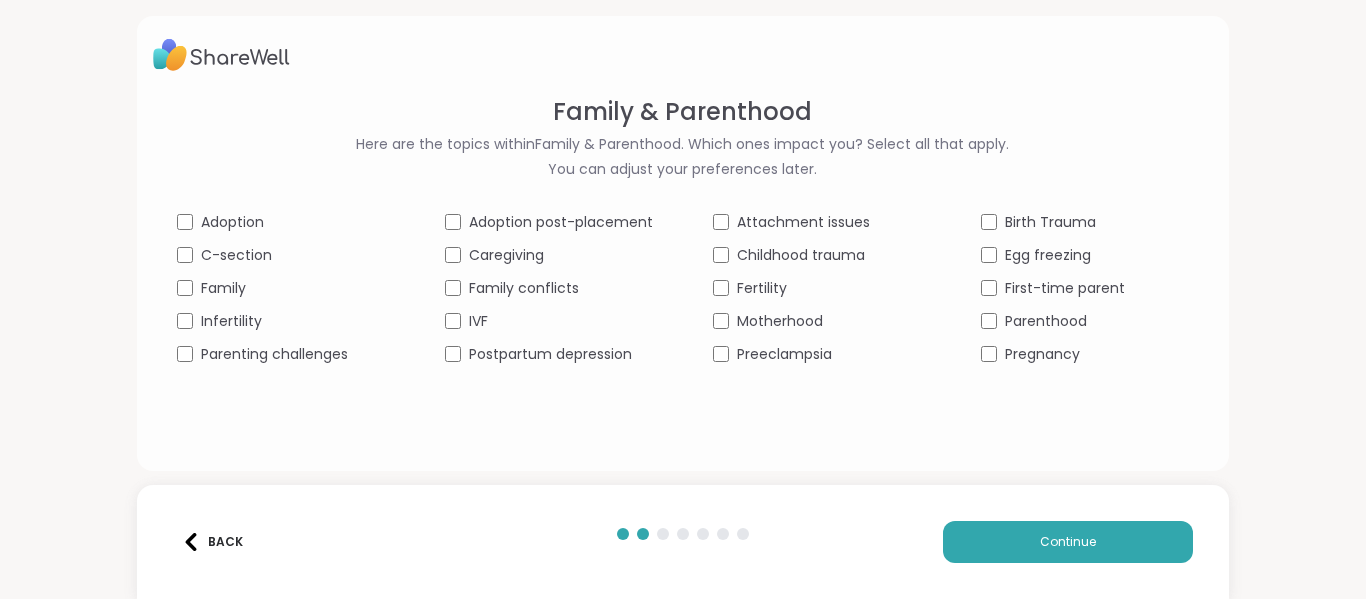click on "Caregiving" at bounding box center [506, 255] 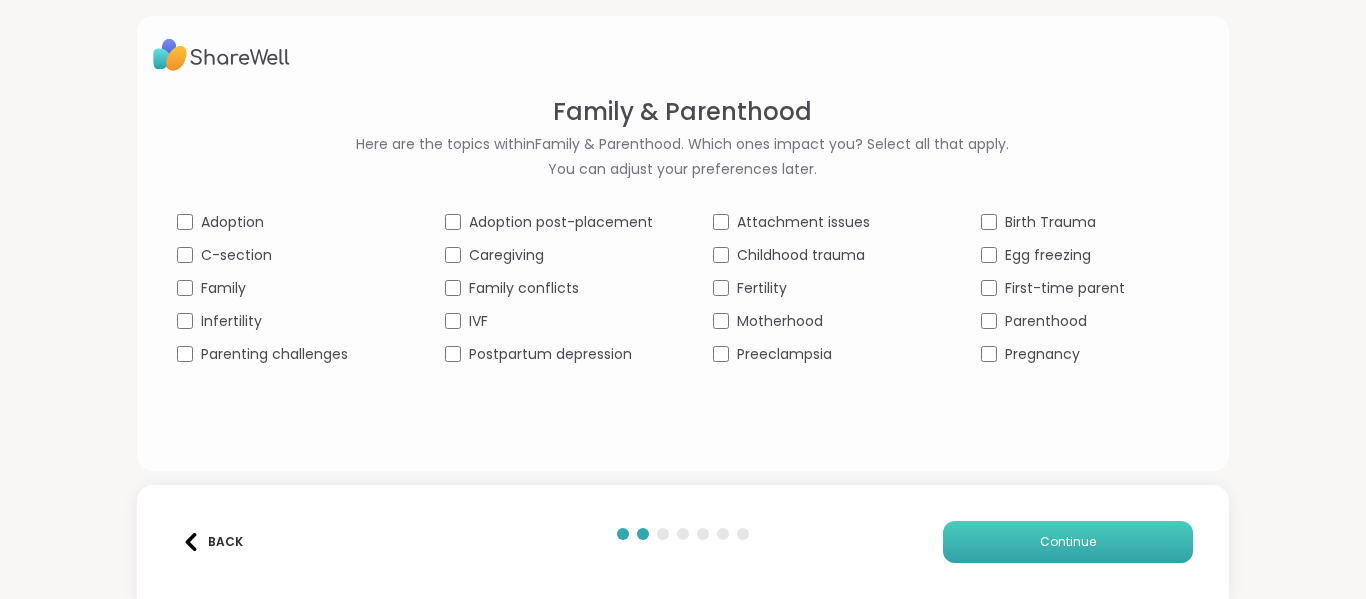 click on "Continue" at bounding box center (1068, 542) 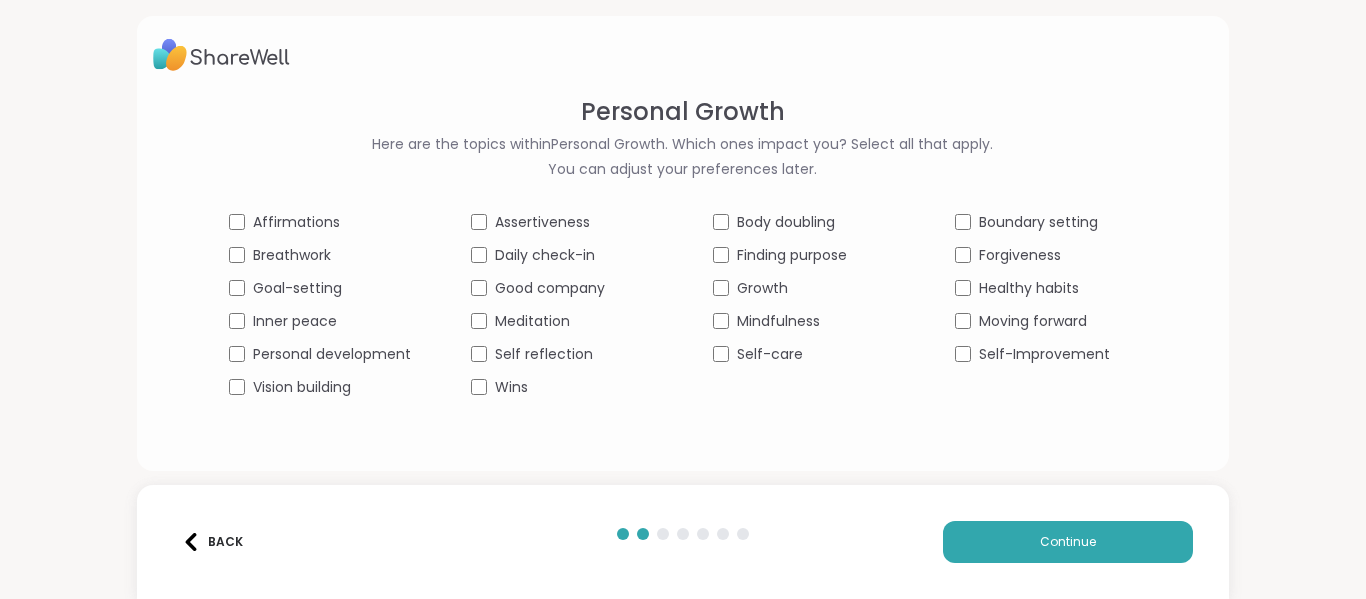 click on "Boundary setting" at bounding box center (1046, 222) 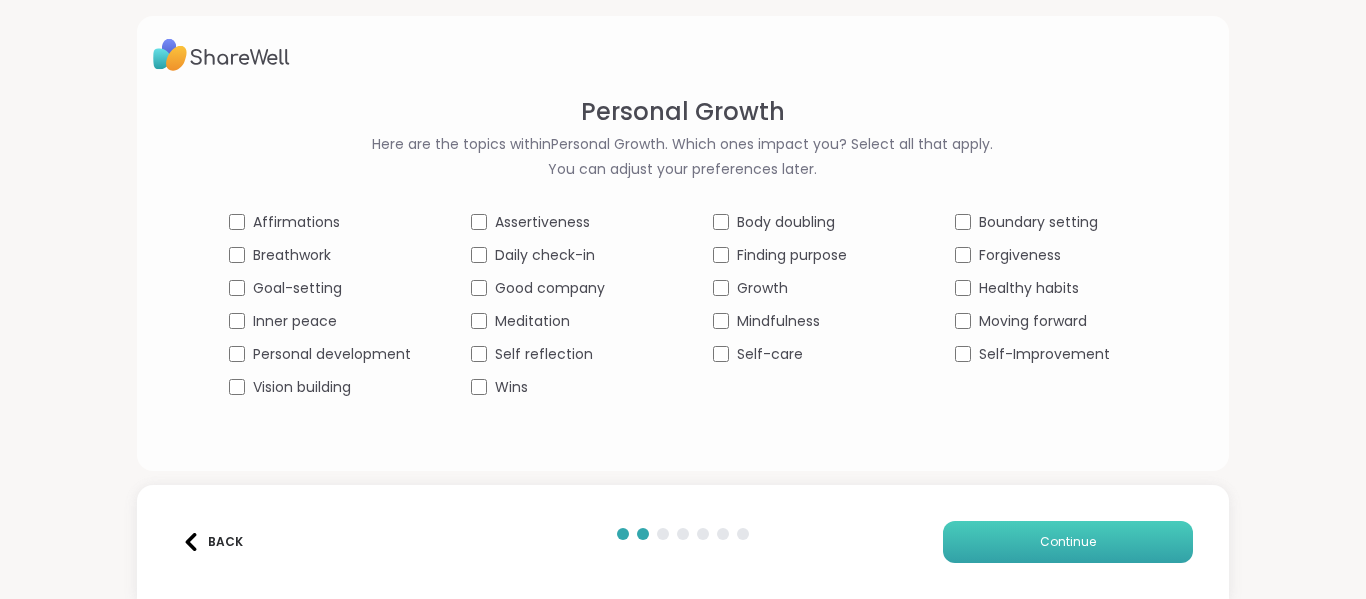 click on "Continue" at bounding box center (1068, 542) 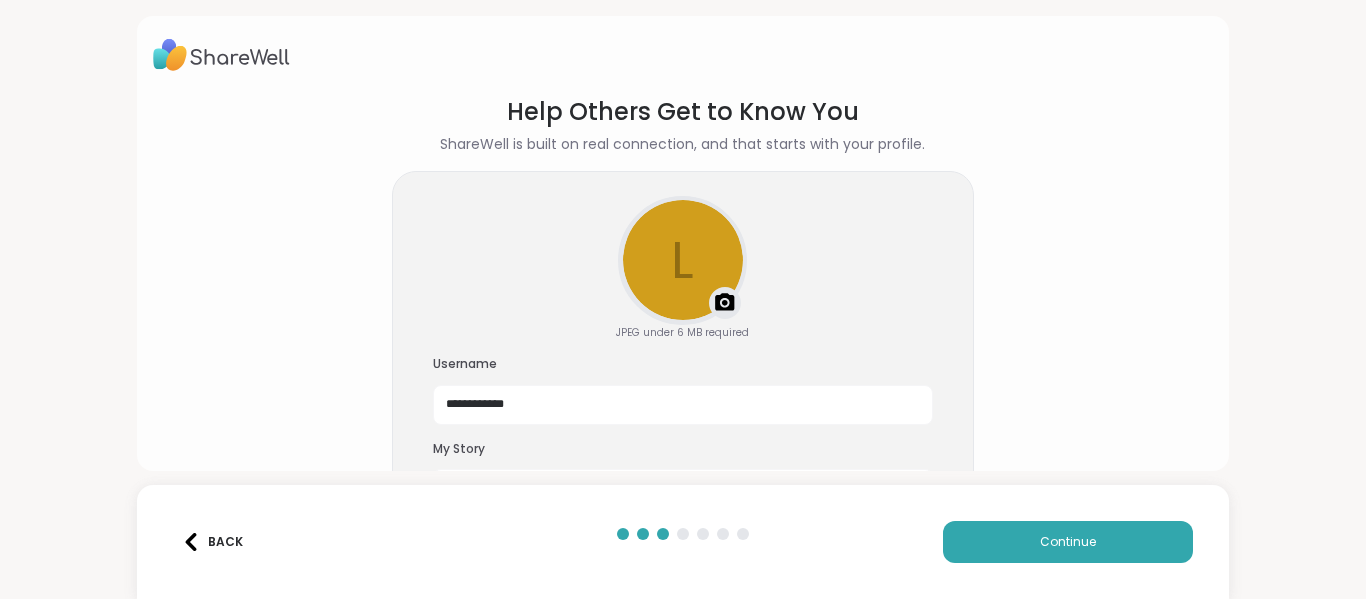 scroll, scrollTop: 124, scrollLeft: 0, axis: vertical 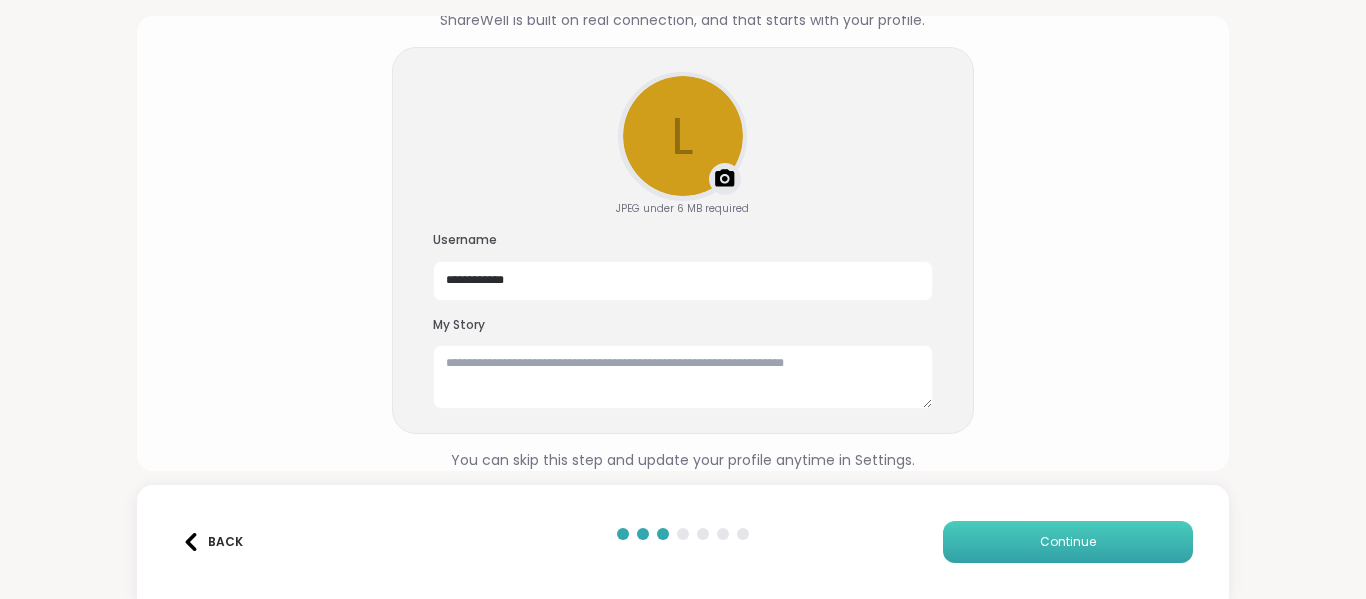 click on "Continue" at bounding box center (1068, 542) 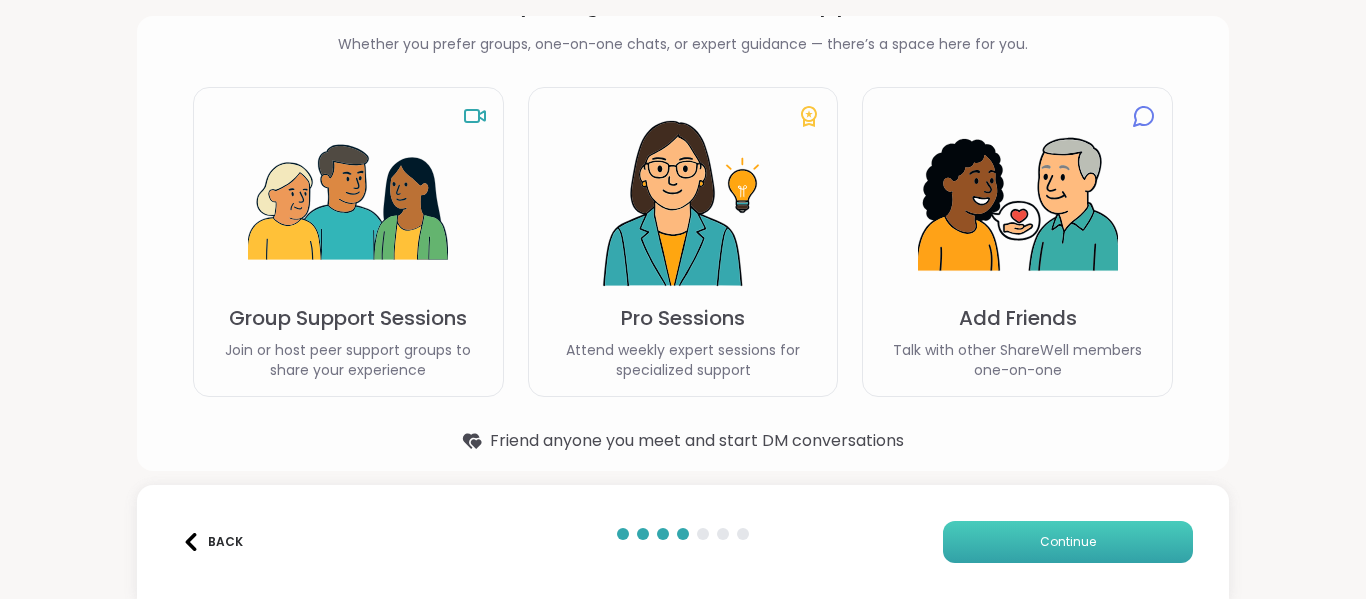 click on "Continue" at bounding box center [1068, 542] 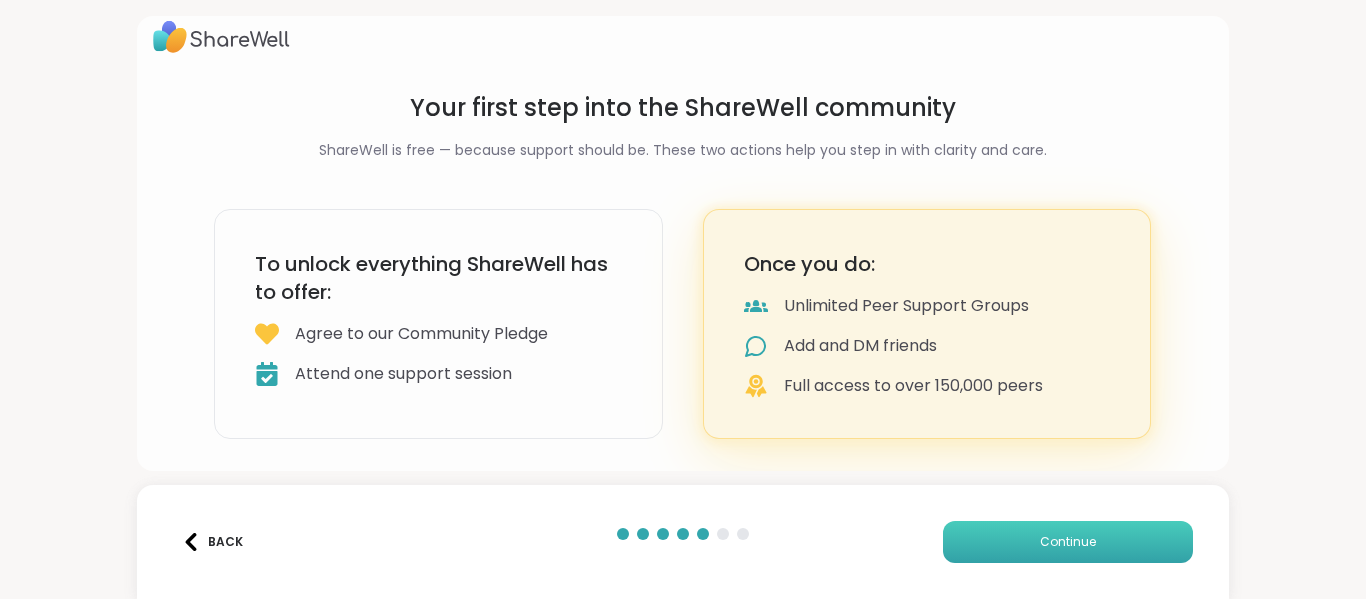 scroll, scrollTop: 18, scrollLeft: 0, axis: vertical 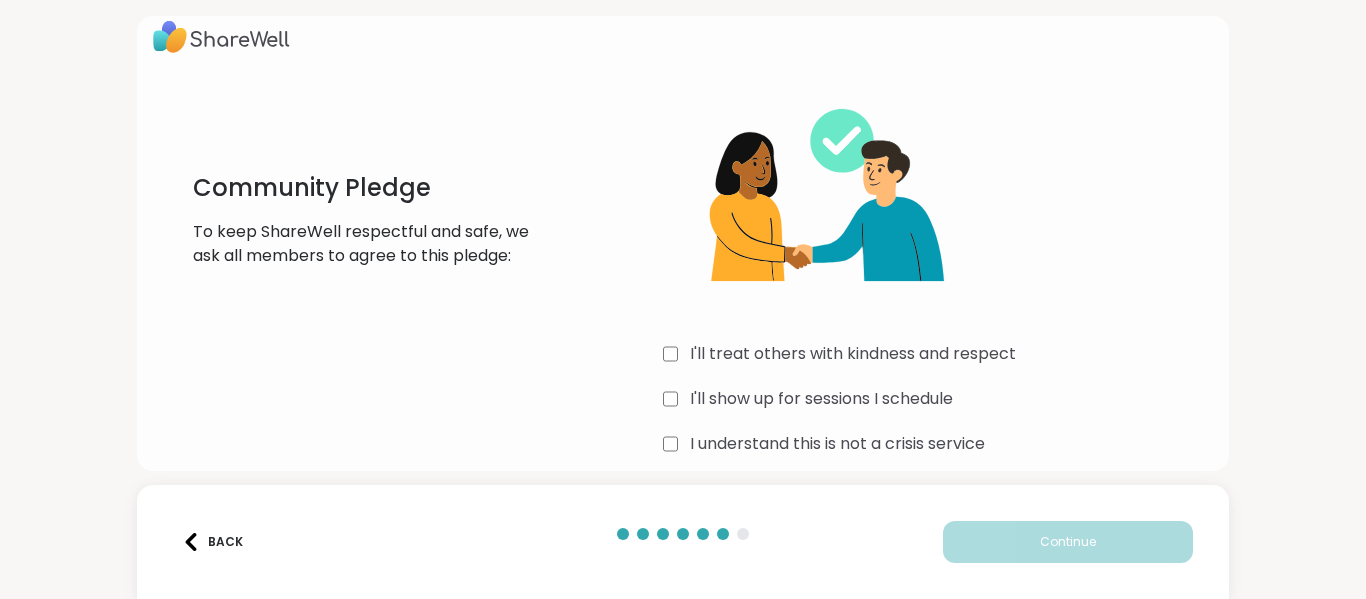 click on "I'll treat others with kindness and respect" at bounding box center [853, 354] 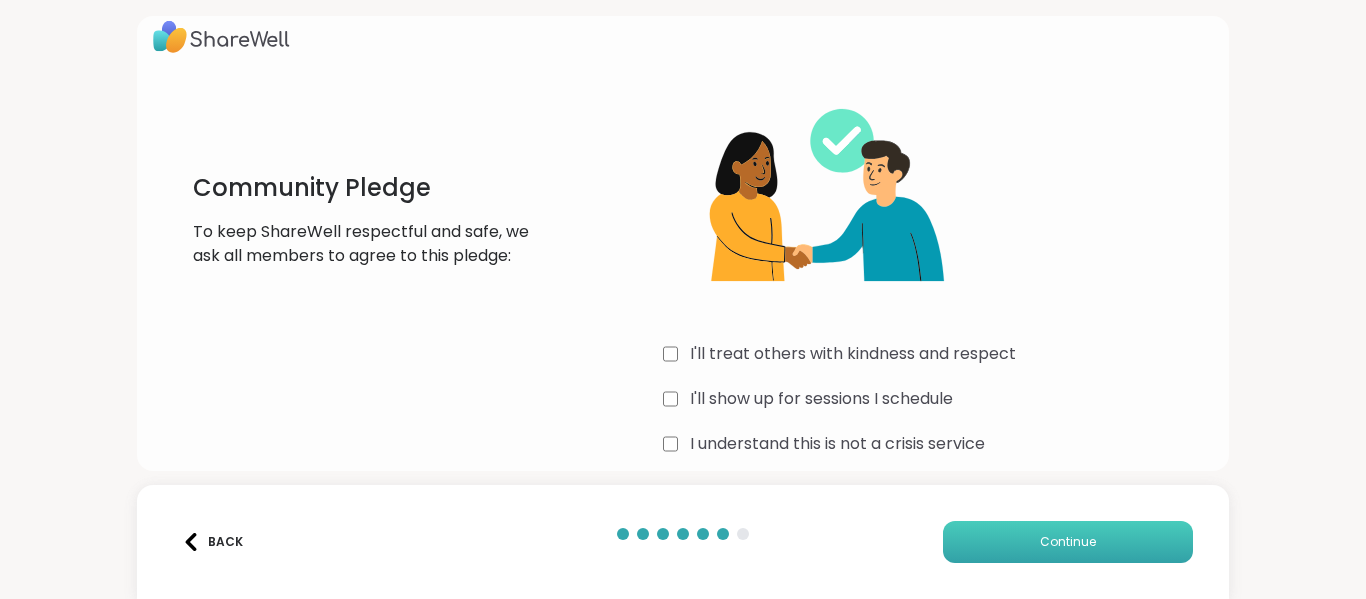 click on "Continue" at bounding box center (1068, 542) 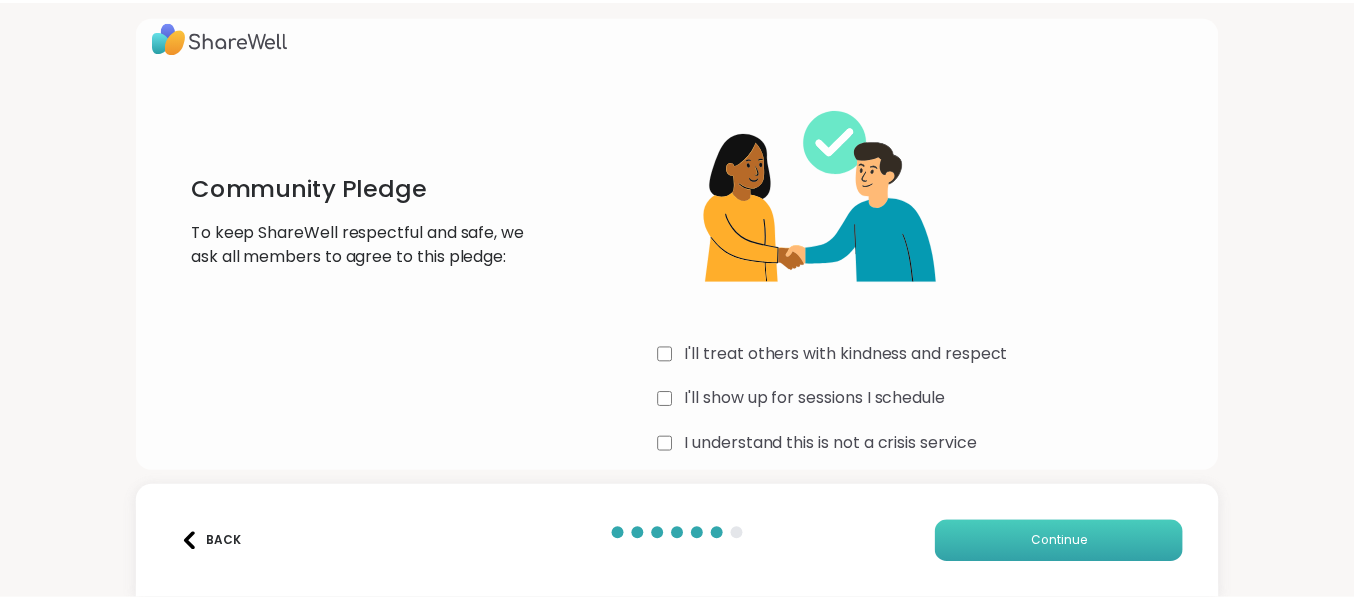 scroll, scrollTop: 0, scrollLeft: 0, axis: both 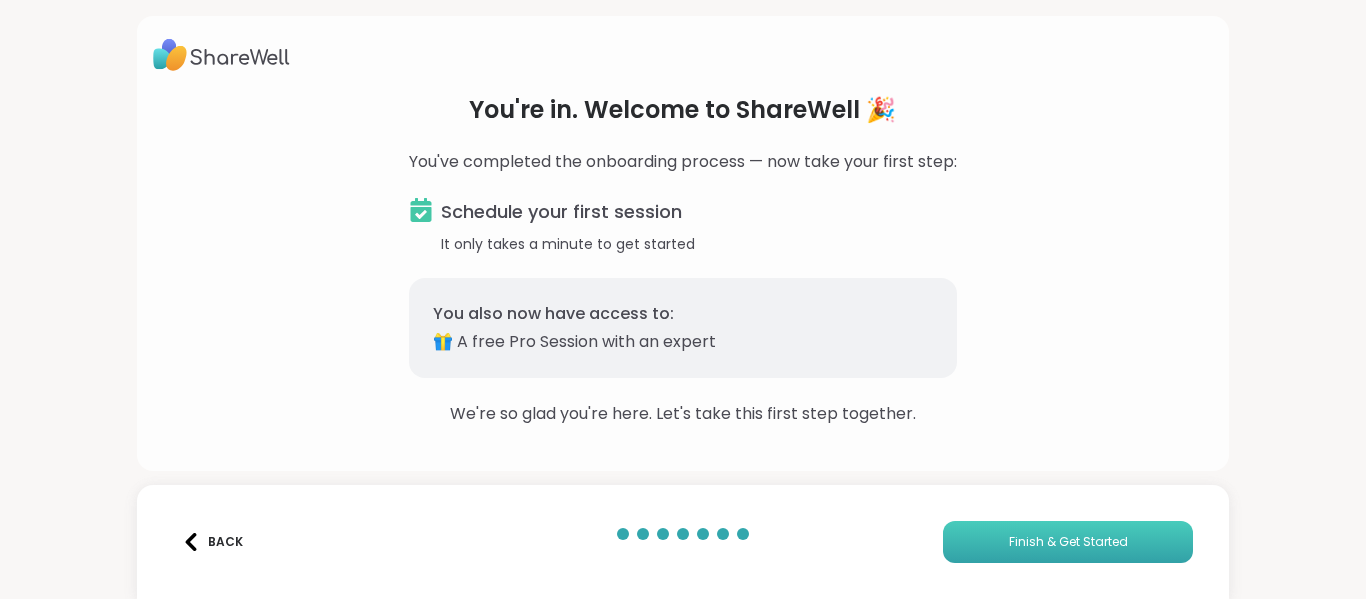 click on "Finish & Get Started" at bounding box center (1068, 542) 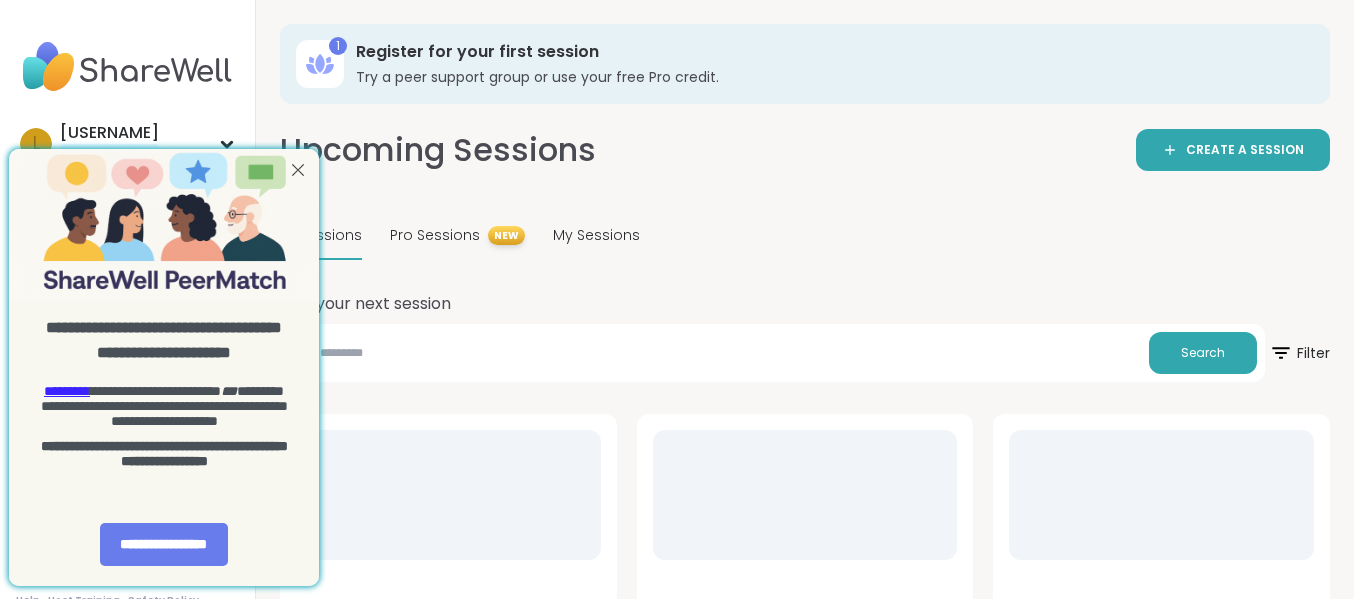 scroll, scrollTop: 0, scrollLeft: 0, axis: both 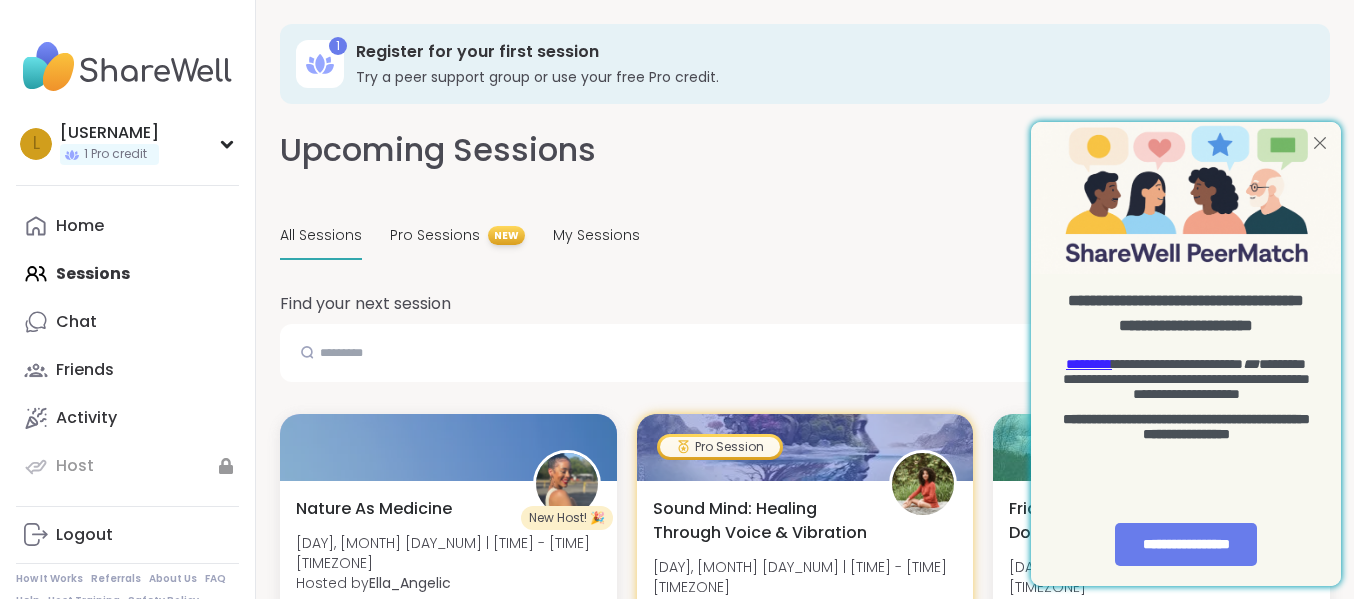 click at bounding box center (1320, 143) 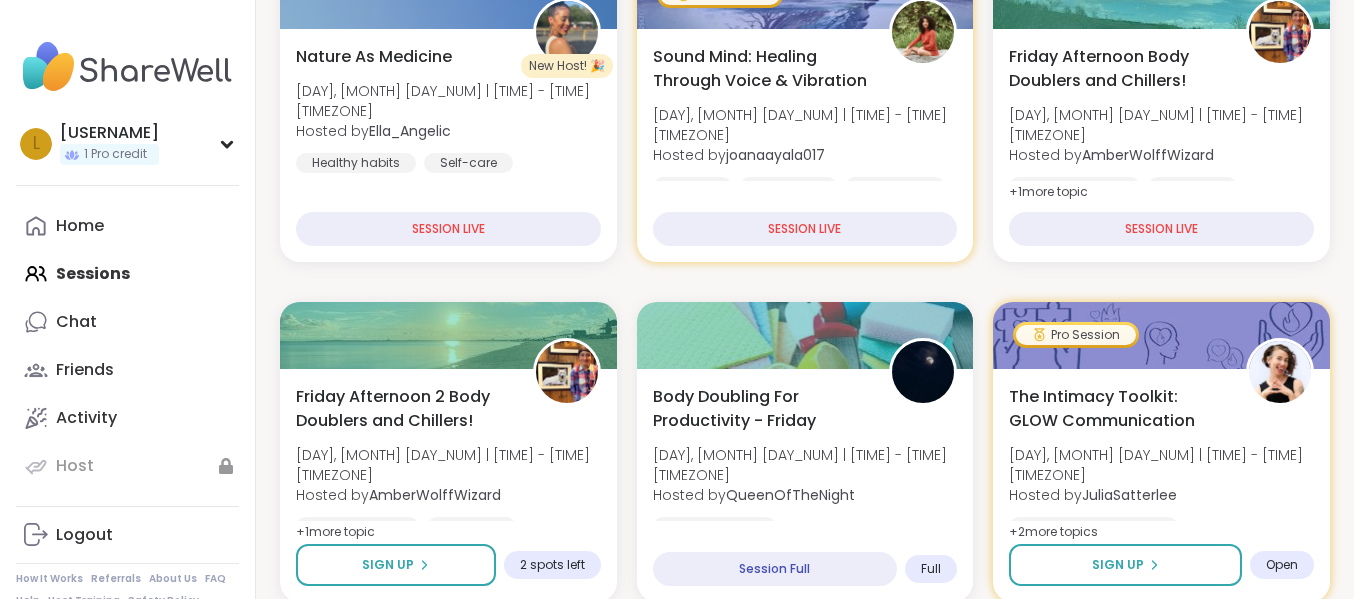 scroll, scrollTop: 453, scrollLeft: 0, axis: vertical 